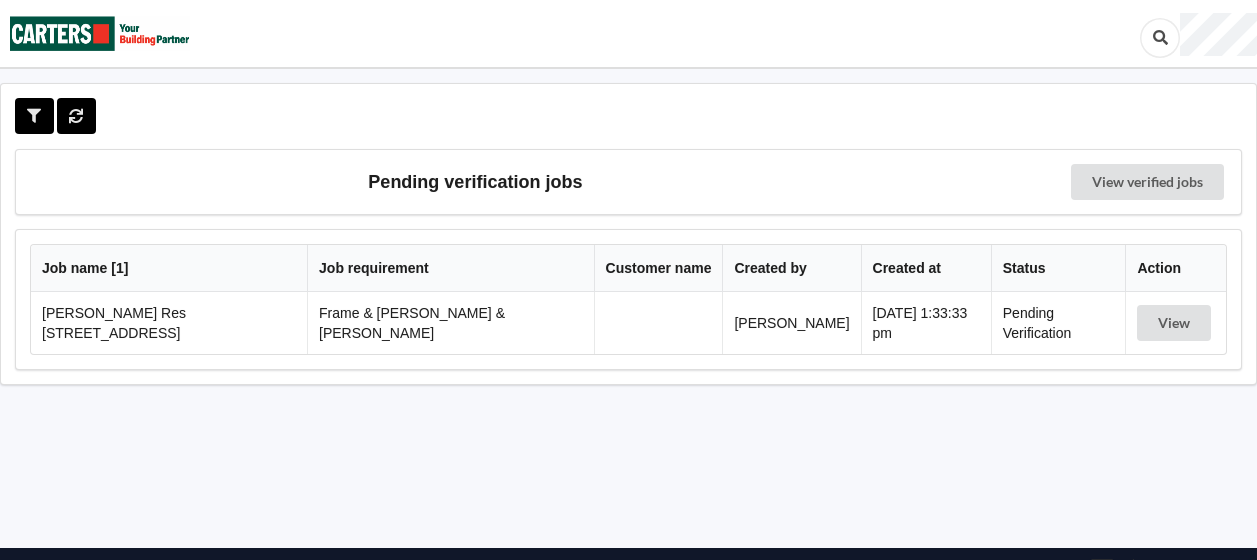 scroll, scrollTop: 0, scrollLeft: 0, axis: both 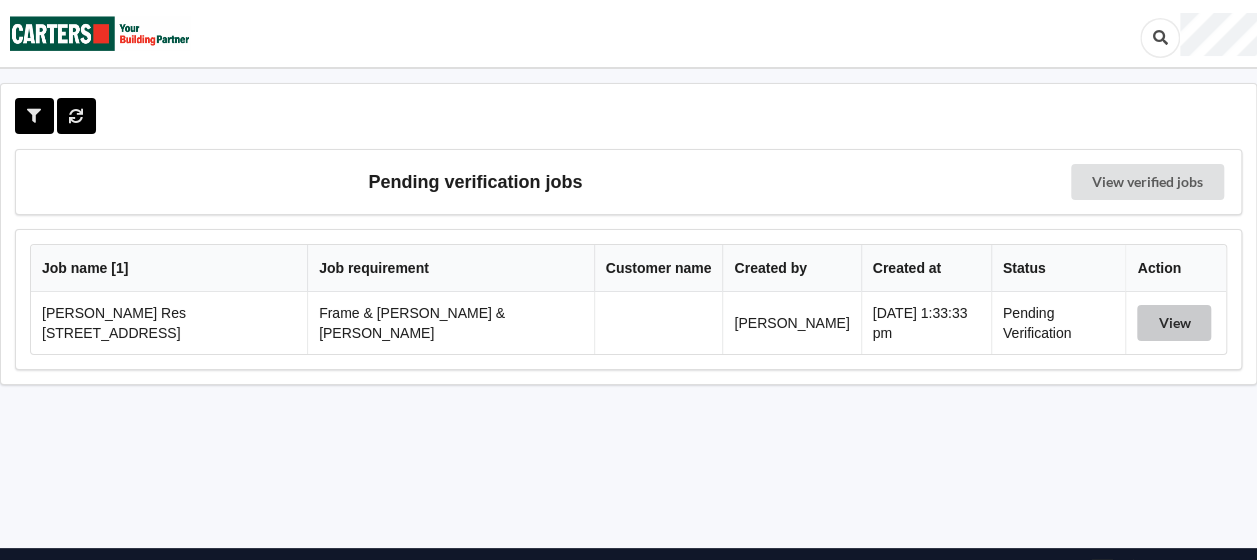 click on "View" at bounding box center [1174, 323] 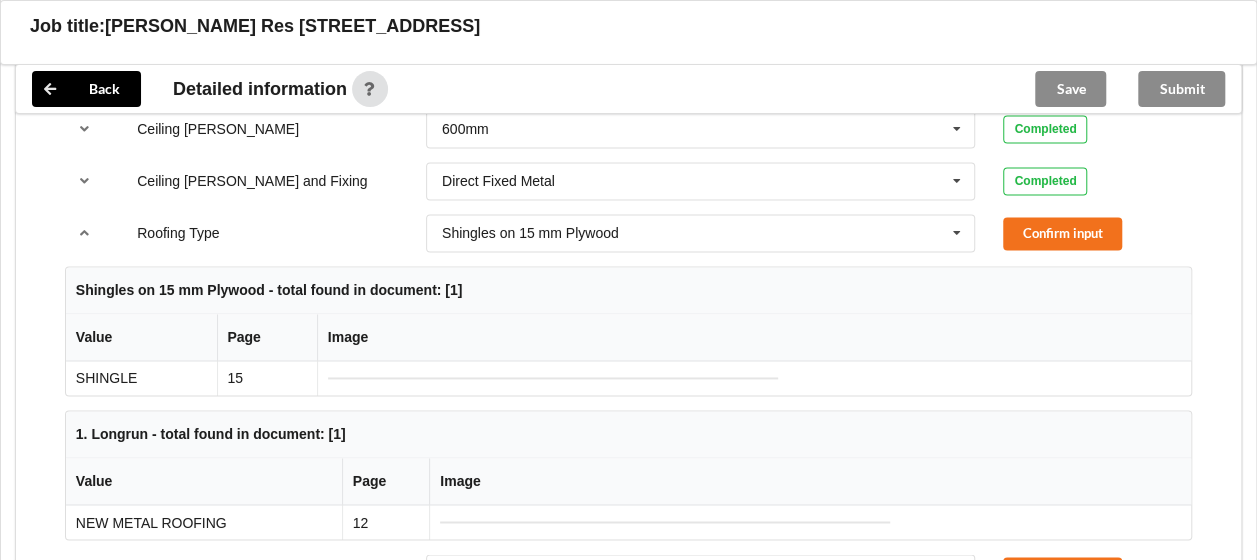 scroll, scrollTop: 1300, scrollLeft: 0, axis: vertical 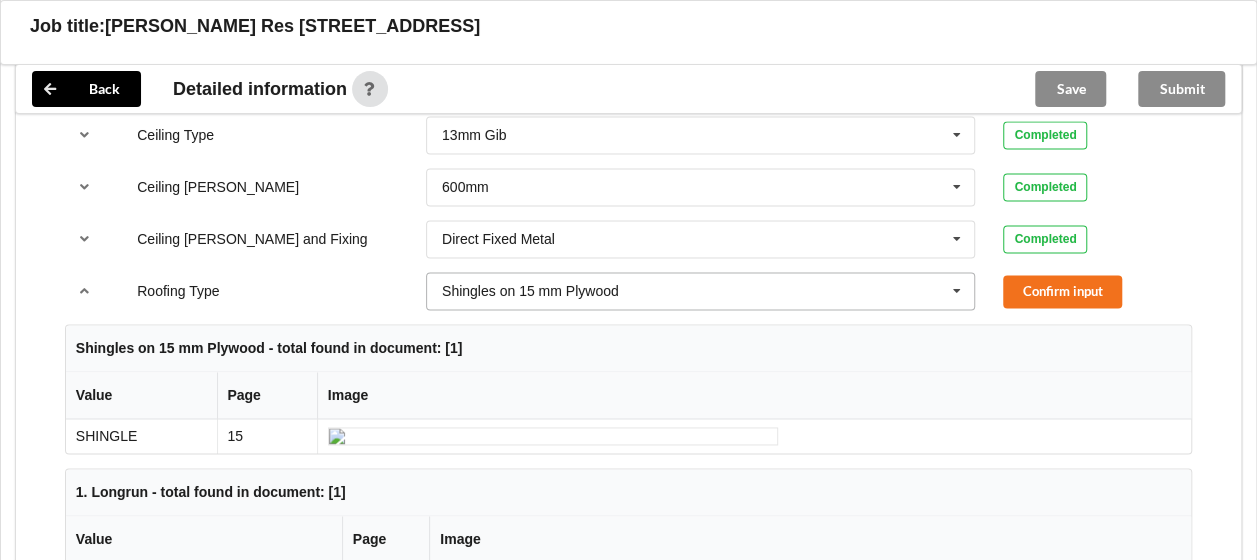 click at bounding box center [957, 291] 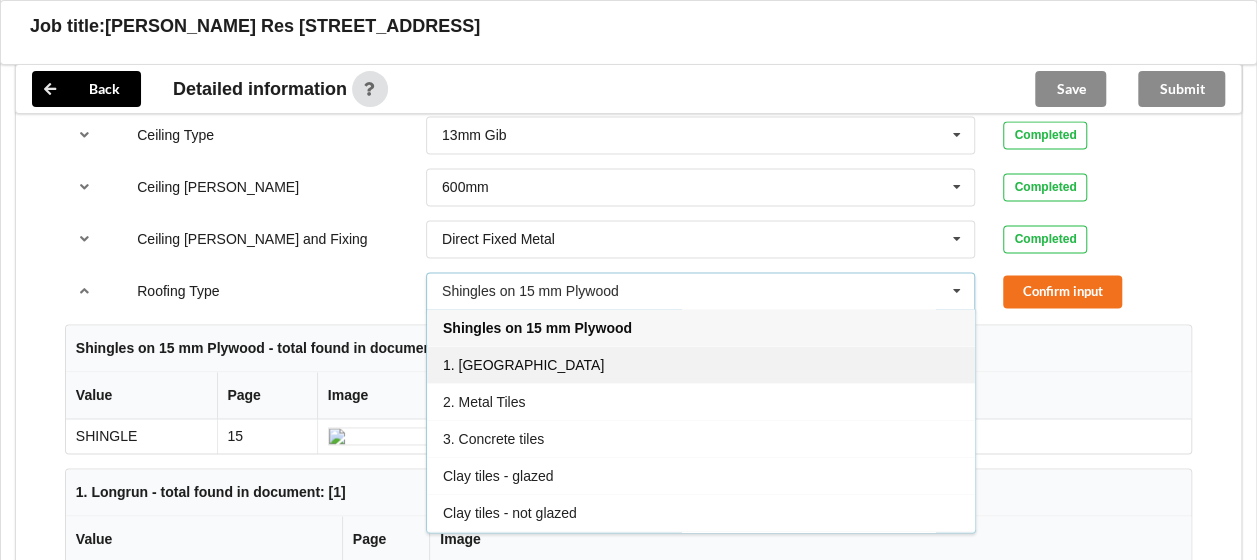 click on "1. [GEOGRAPHIC_DATA]" at bounding box center [701, 364] 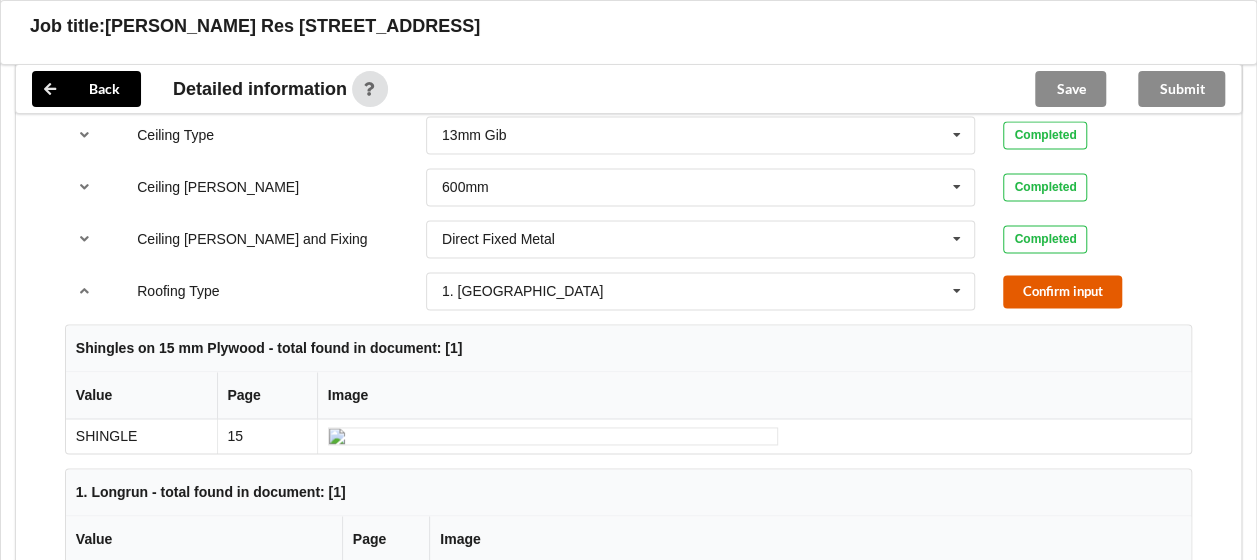 click on "Confirm input" at bounding box center [1062, 291] 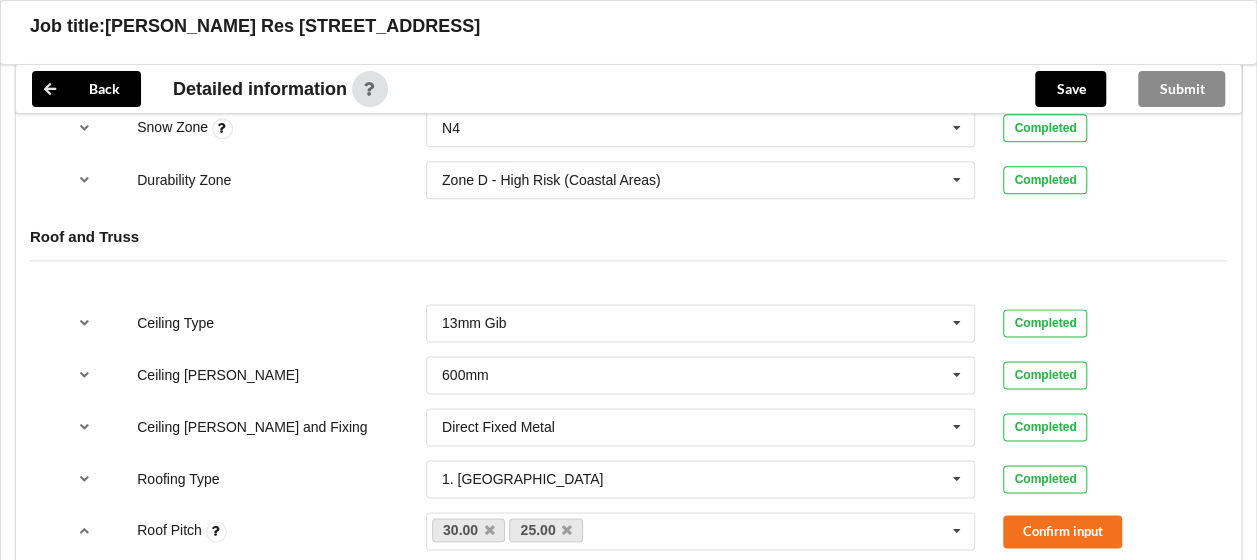 scroll, scrollTop: 1300, scrollLeft: 0, axis: vertical 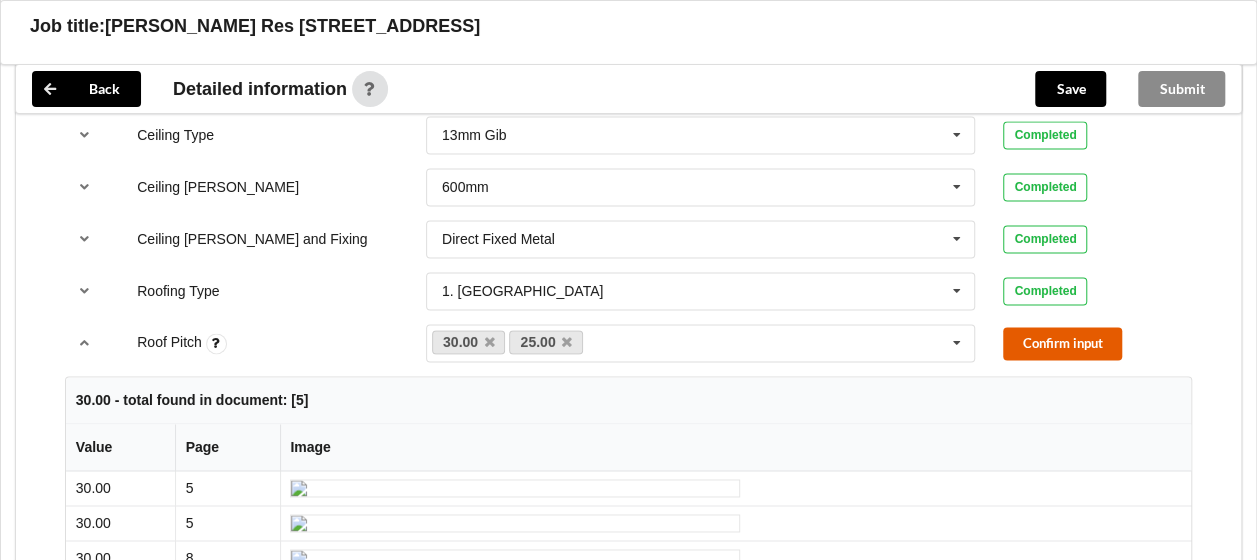 click on "Confirm input" at bounding box center (1062, 343) 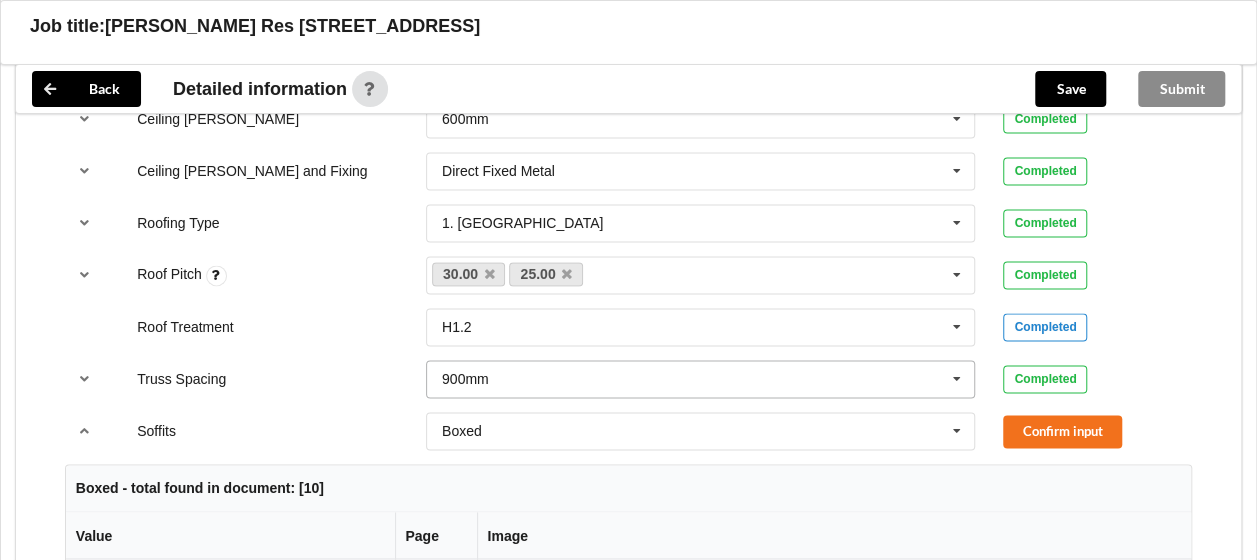 scroll, scrollTop: 1400, scrollLeft: 0, axis: vertical 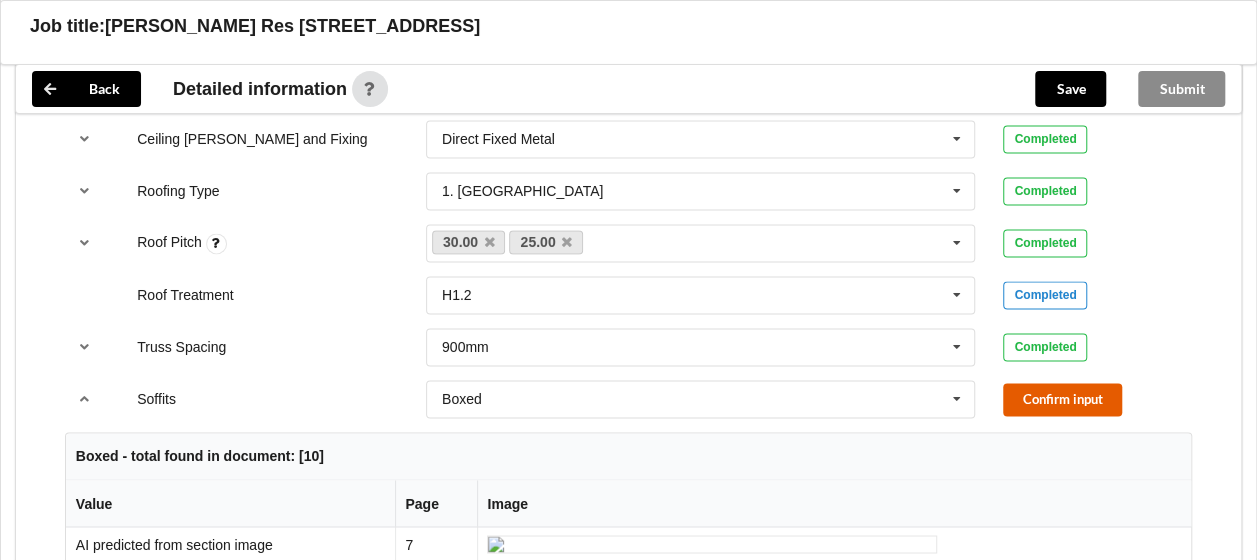 click on "Confirm input" at bounding box center (1062, 399) 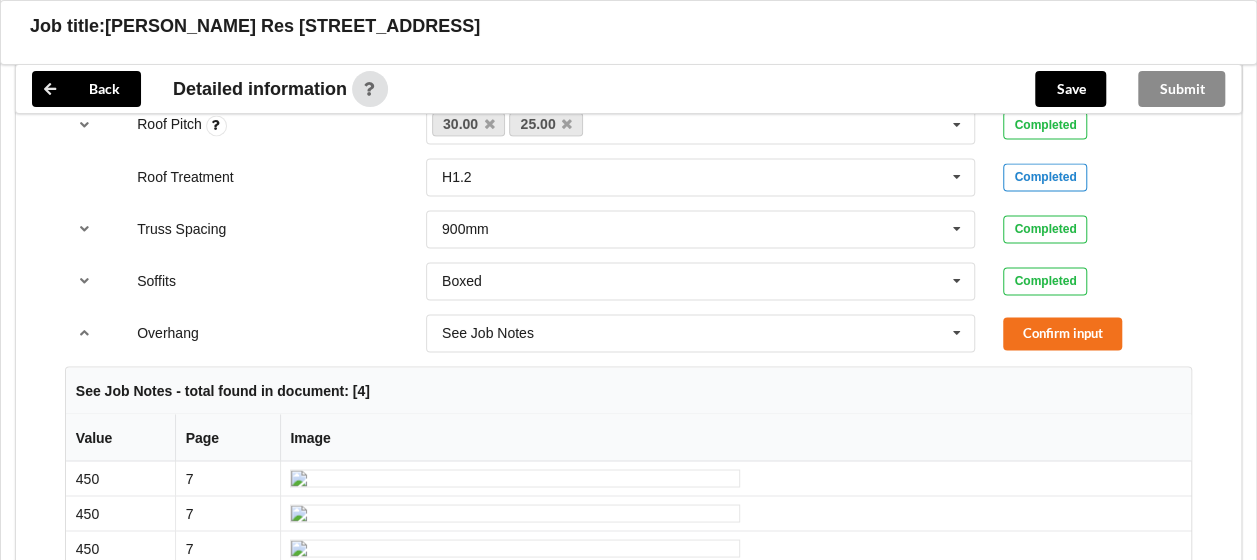 scroll, scrollTop: 1500, scrollLeft: 0, axis: vertical 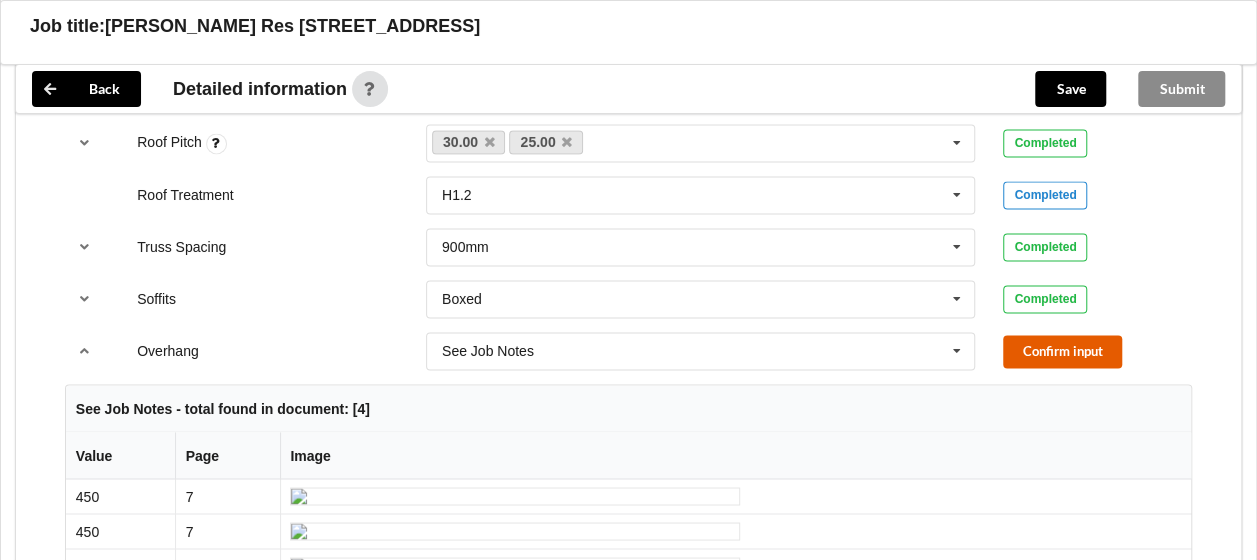click on "Confirm input" at bounding box center (1062, 351) 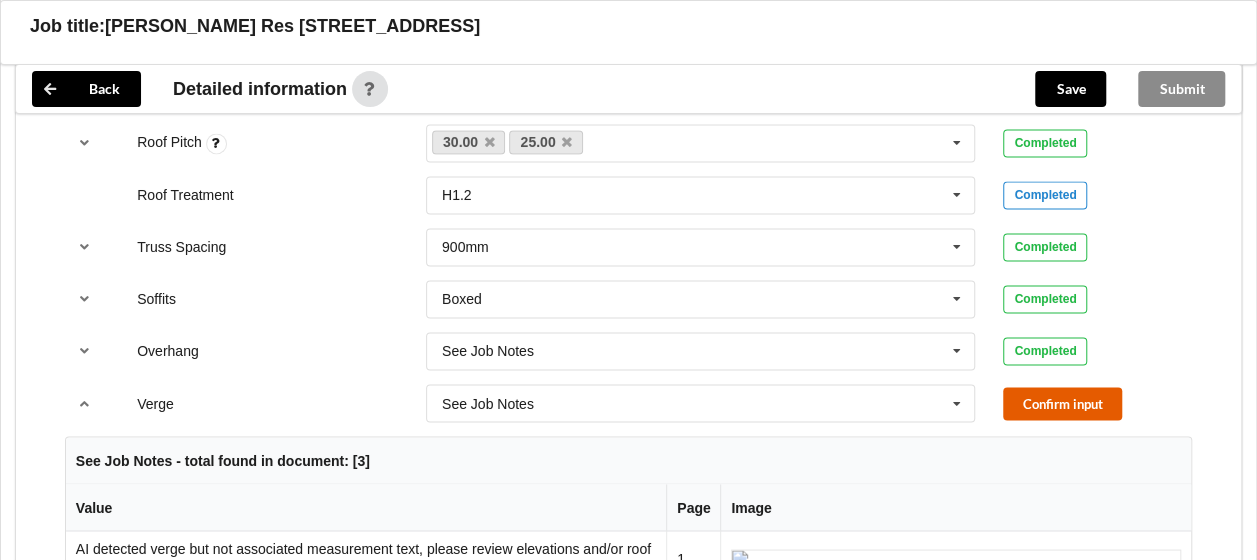 click on "Confirm input" at bounding box center (1062, 403) 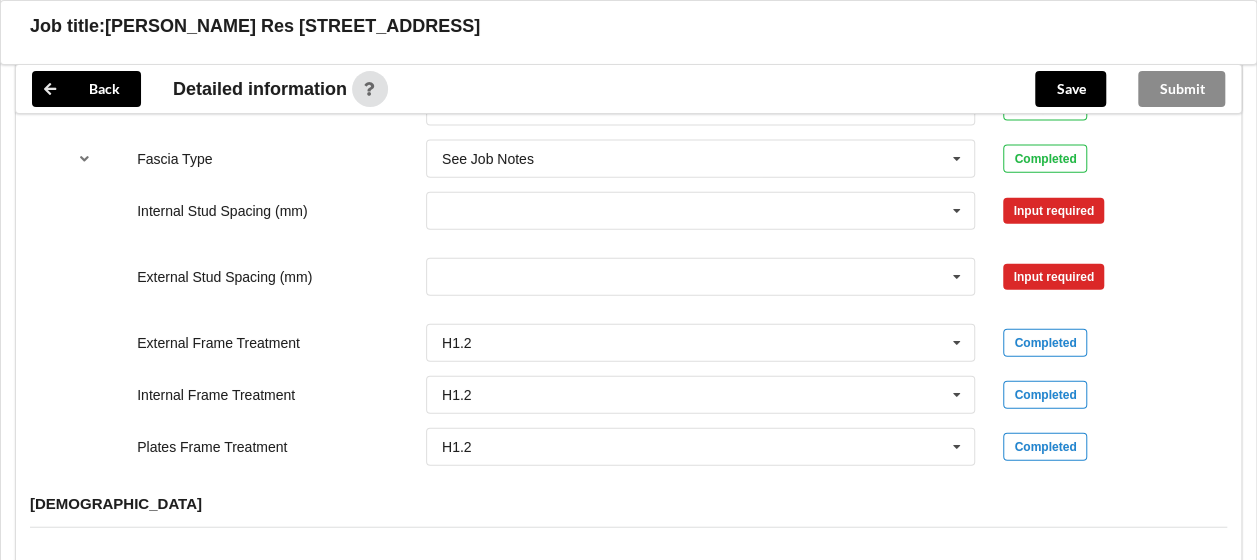 scroll, scrollTop: 2000, scrollLeft: 0, axis: vertical 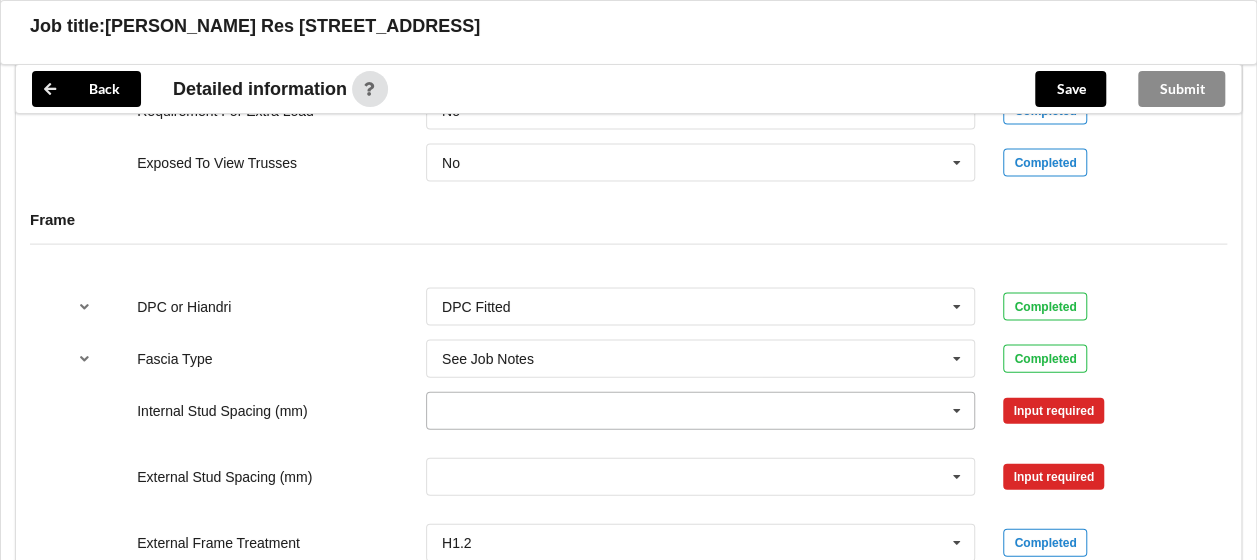 click at bounding box center (957, 411) 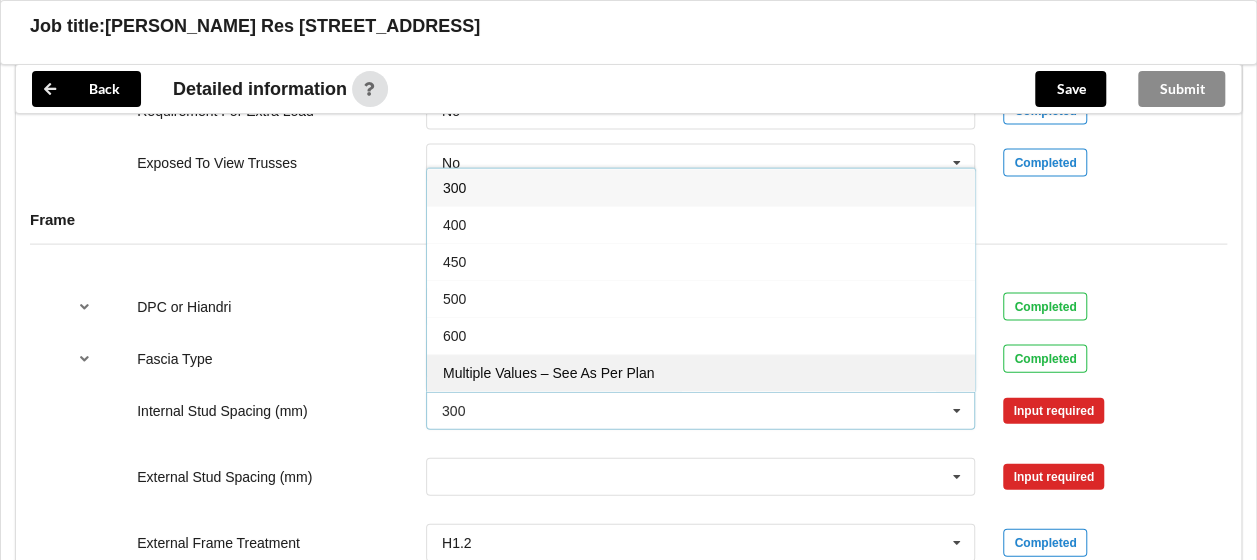 click on "Multiple Values – See As Per Plan" at bounding box center (701, 372) 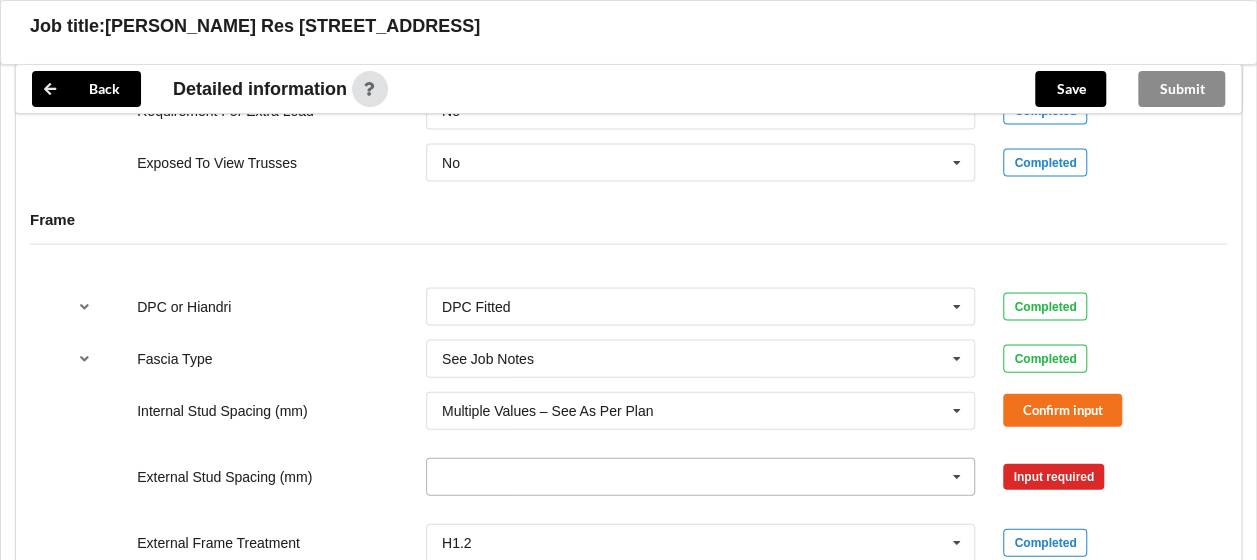 click at bounding box center [957, 477] 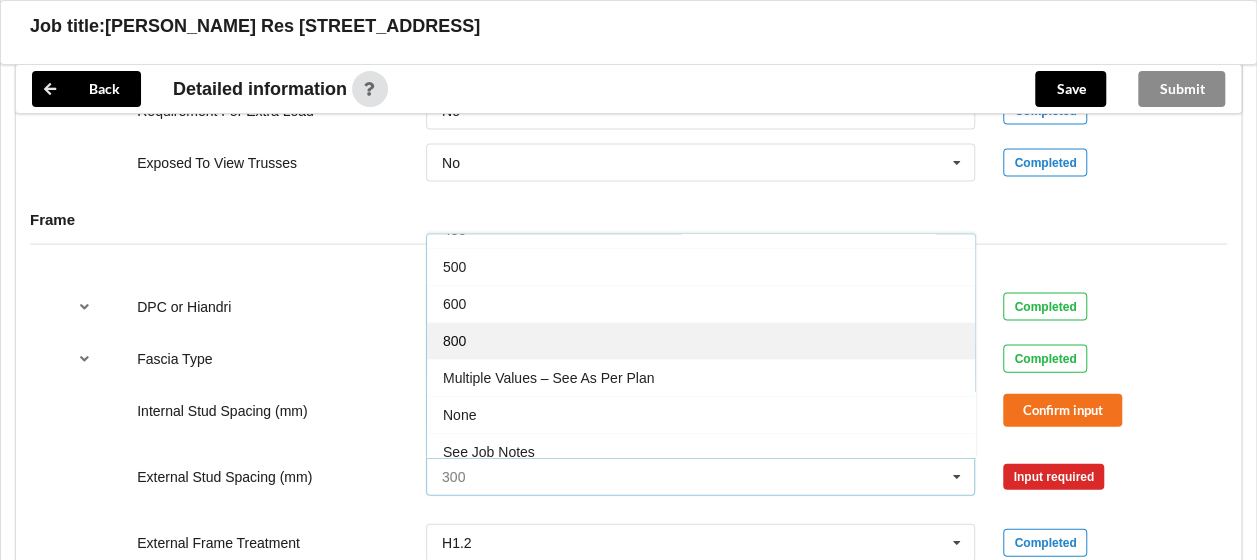 scroll, scrollTop: 106, scrollLeft: 0, axis: vertical 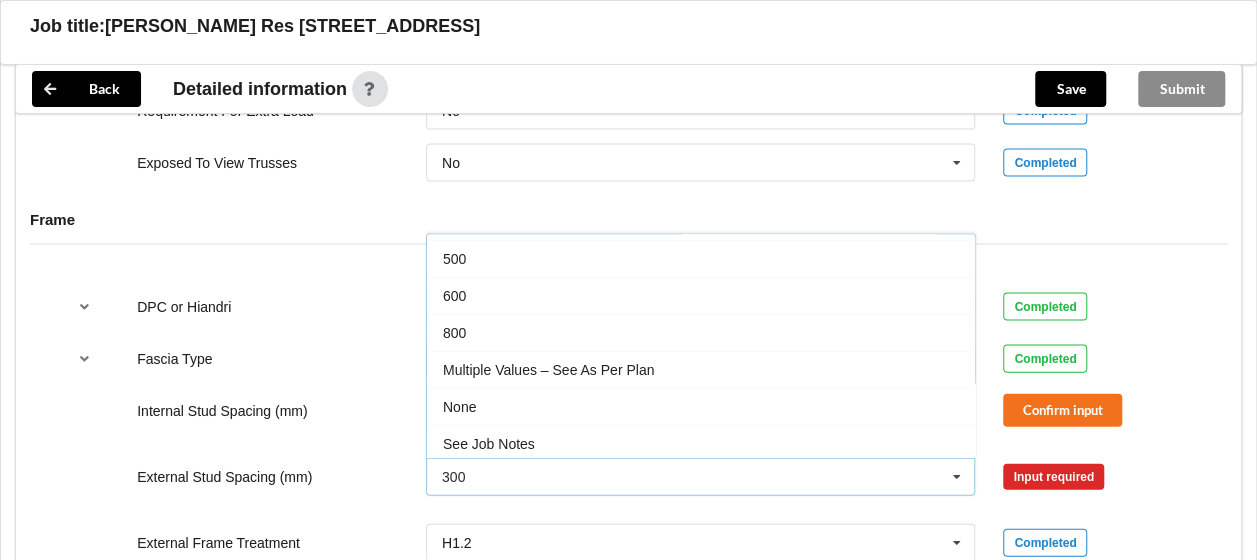 click on "Multiple Values – See As Per Plan" at bounding box center [548, 370] 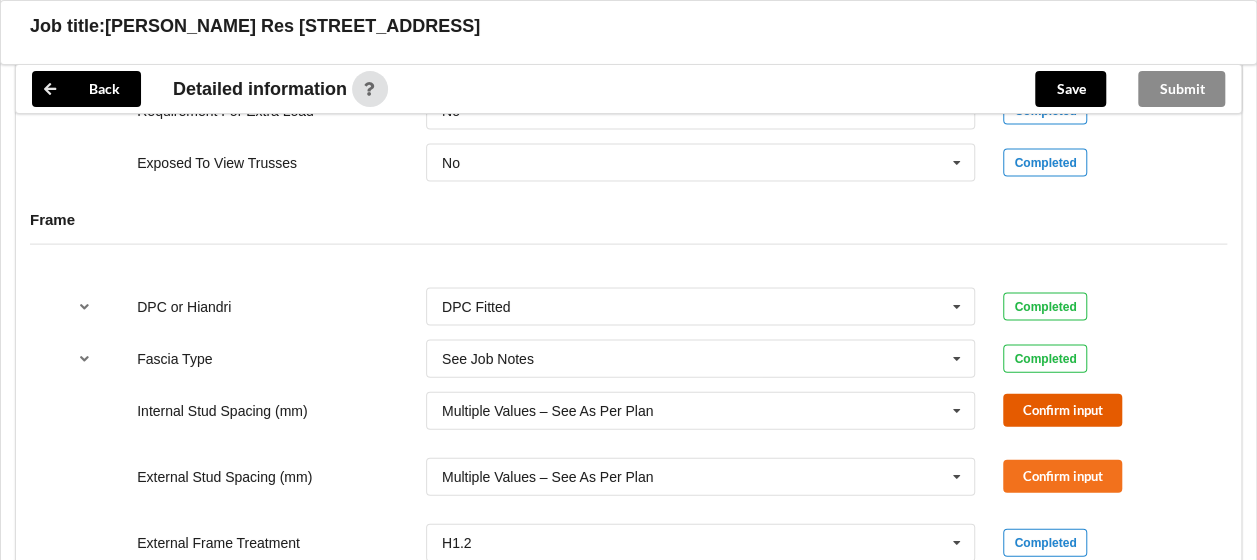 click on "Confirm input" at bounding box center [1062, 410] 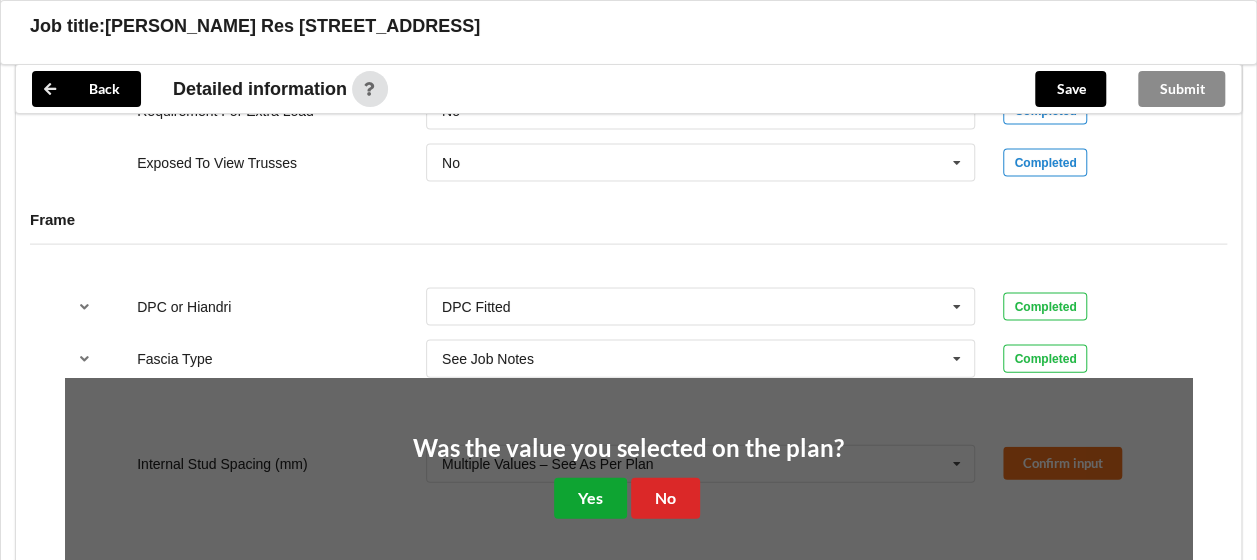 click on "Yes" at bounding box center [590, 498] 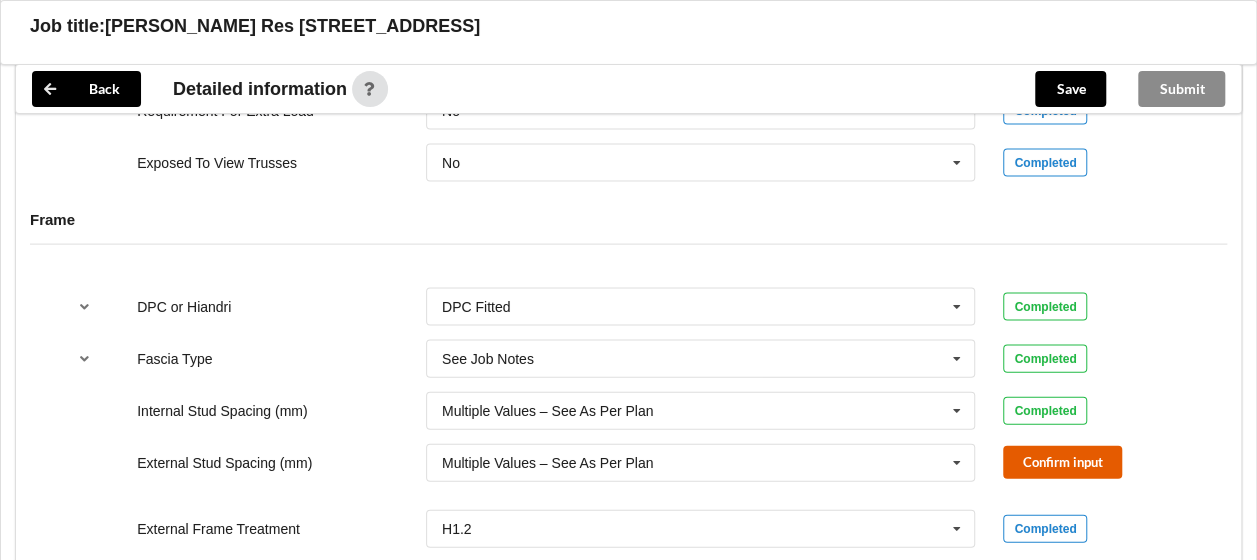 click on "Confirm input" at bounding box center [1062, 462] 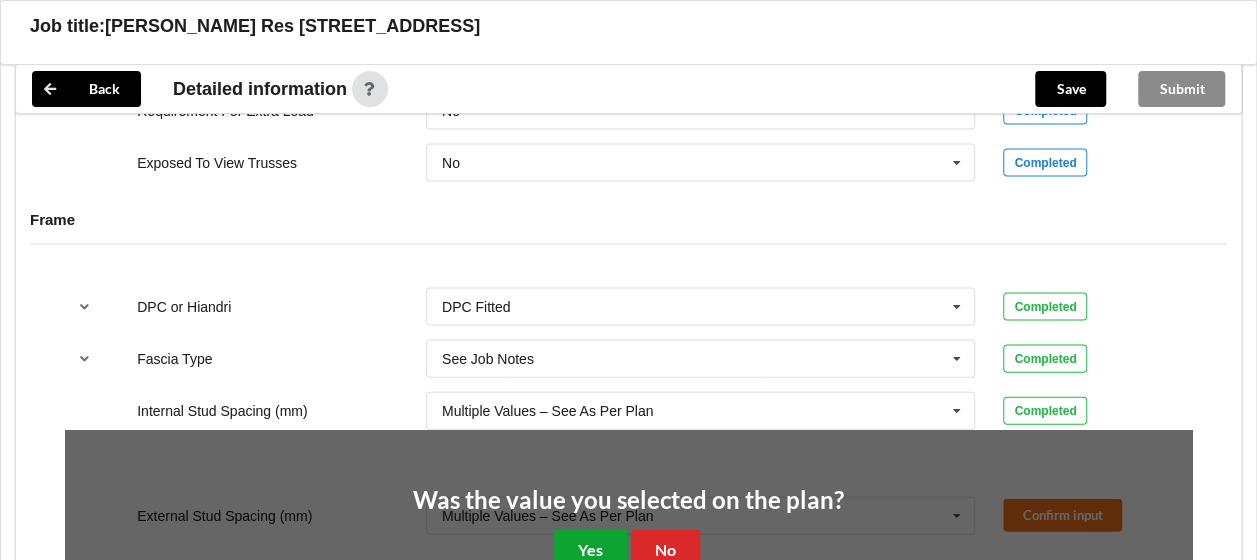 click on "Yes" at bounding box center [590, 550] 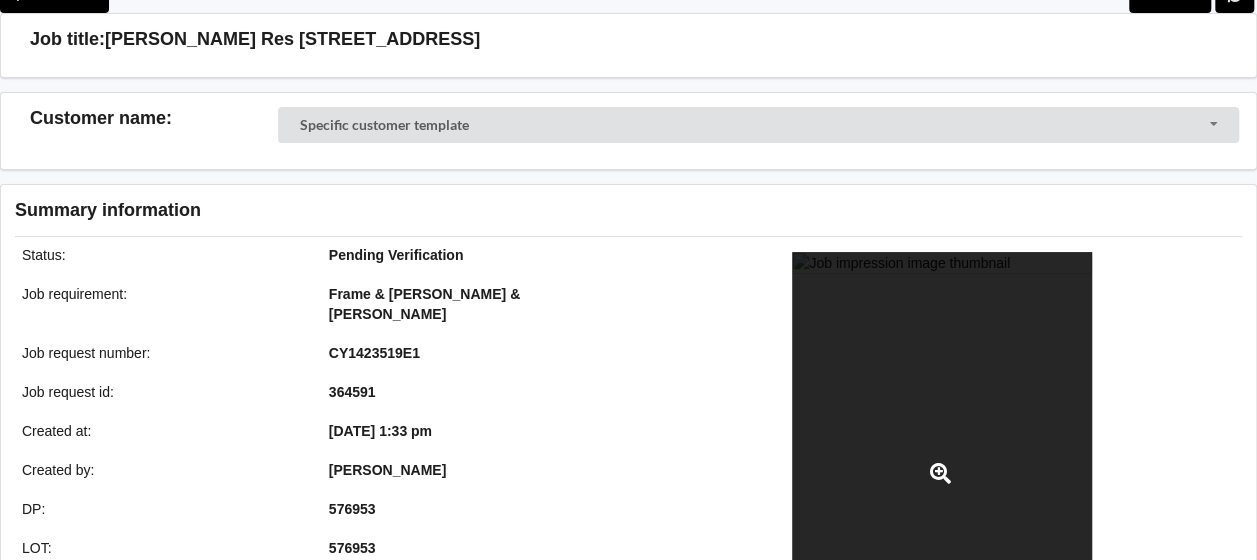 scroll, scrollTop: 500, scrollLeft: 0, axis: vertical 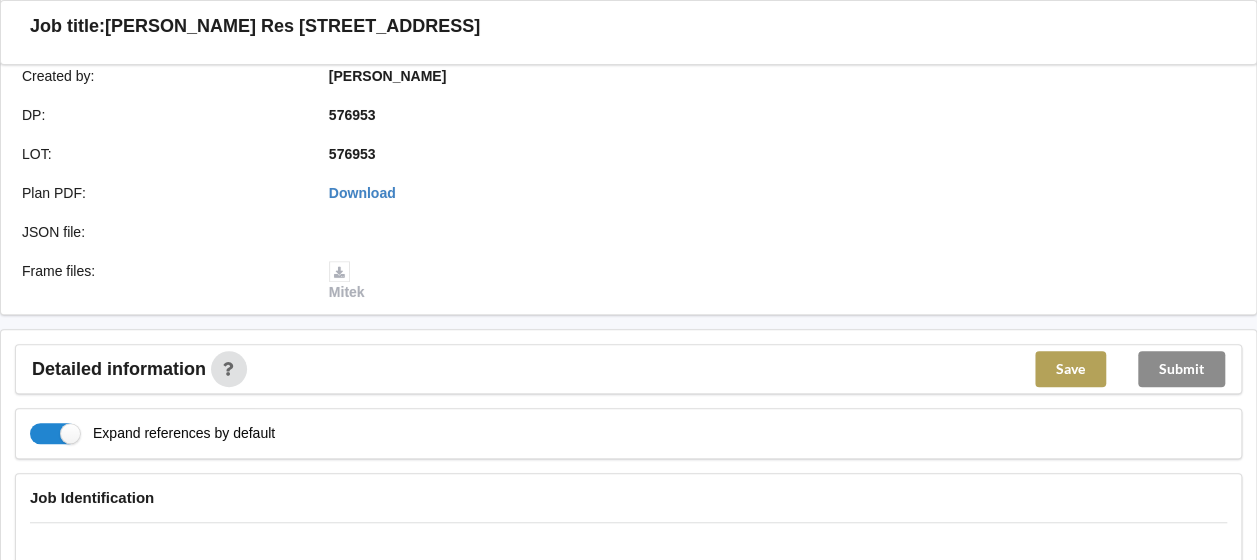 click on "Save" at bounding box center (1070, 369) 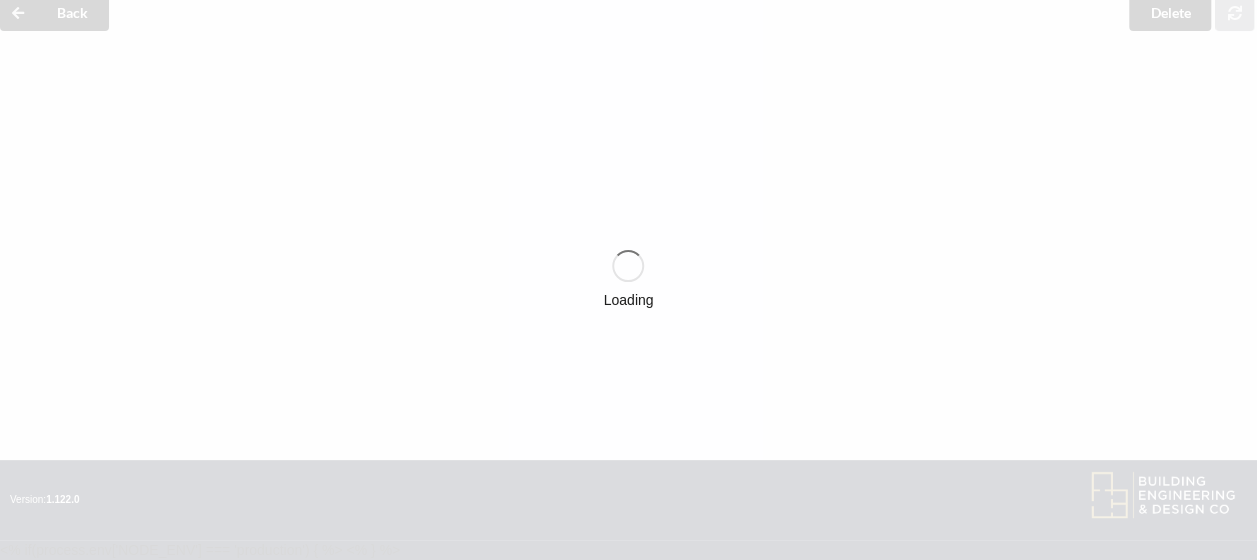 scroll, scrollTop: 500, scrollLeft: 0, axis: vertical 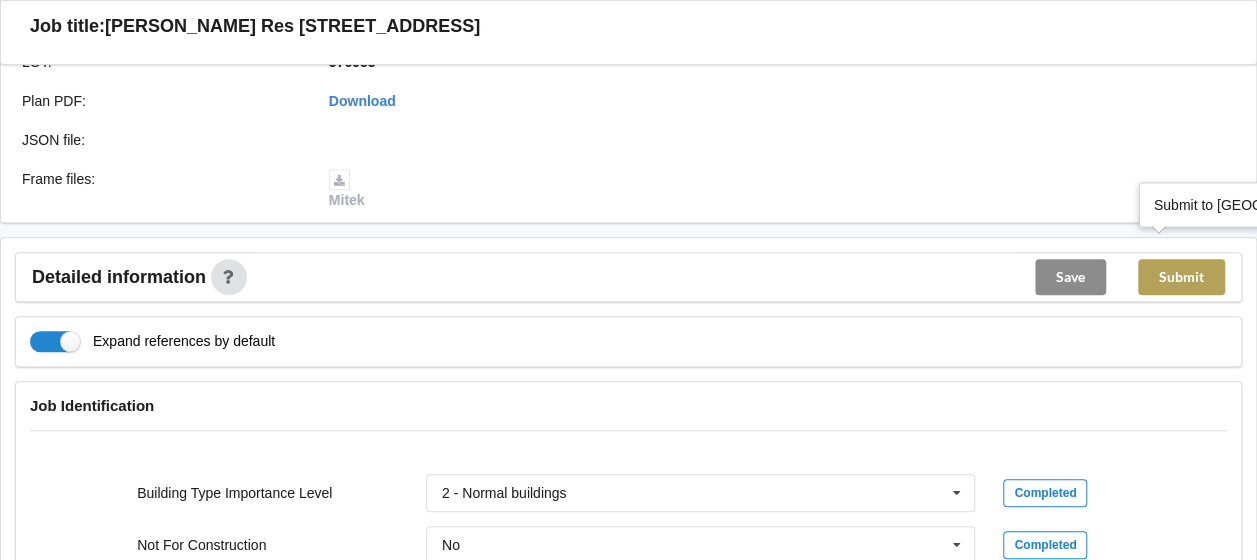 click on "Submit" at bounding box center [1181, 277] 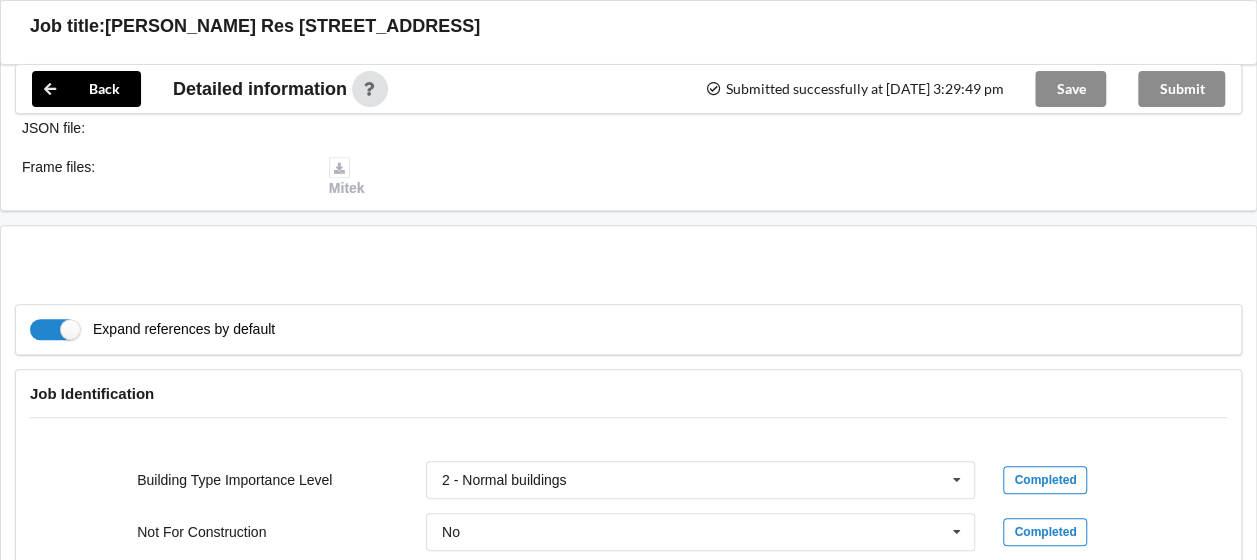 scroll, scrollTop: 300, scrollLeft: 0, axis: vertical 